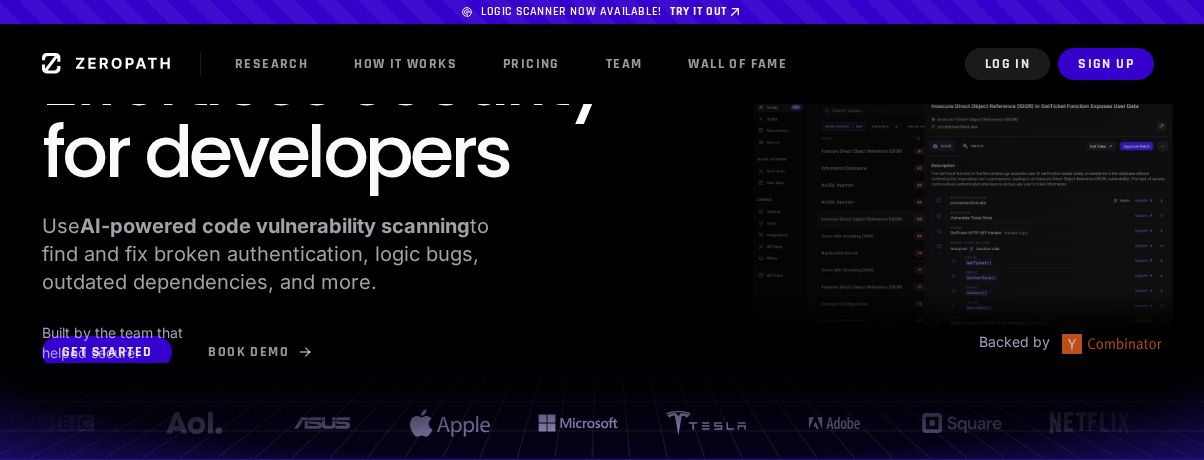 scroll, scrollTop: 0, scrollLeft: 0, axis: both 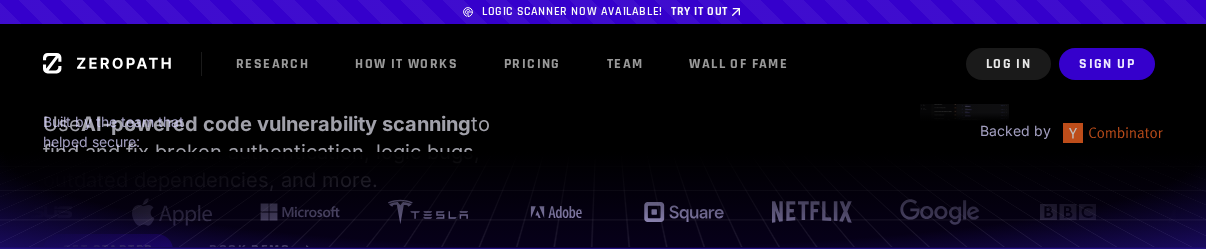 click at bounding box center [603, 200] 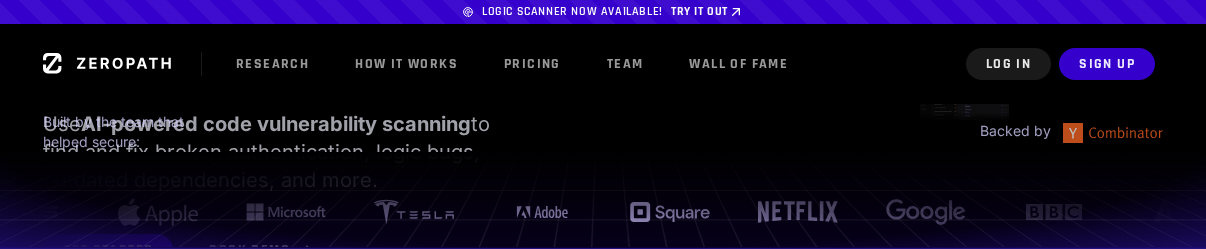click at bounding box center (603, 200) 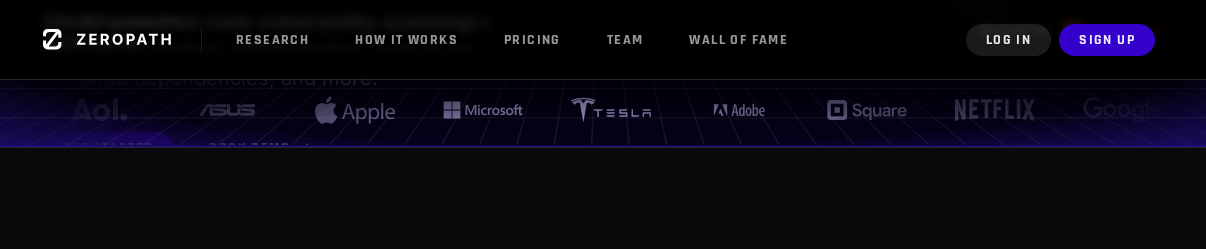click on "Research   How it Works   Pricing   Team   Wall of Fame   Log In   Sign Up" at bounding box center [603, 40] 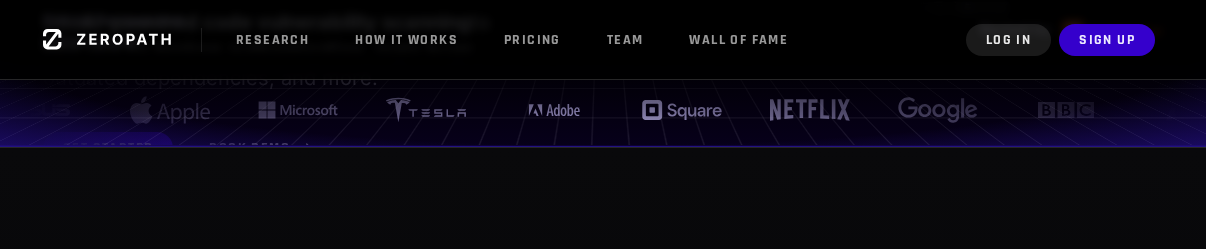 click on "Research   How it Works   Pricing   Team   Wall of Fame   Log In   Sign Up" at bounding box center [603, 40] 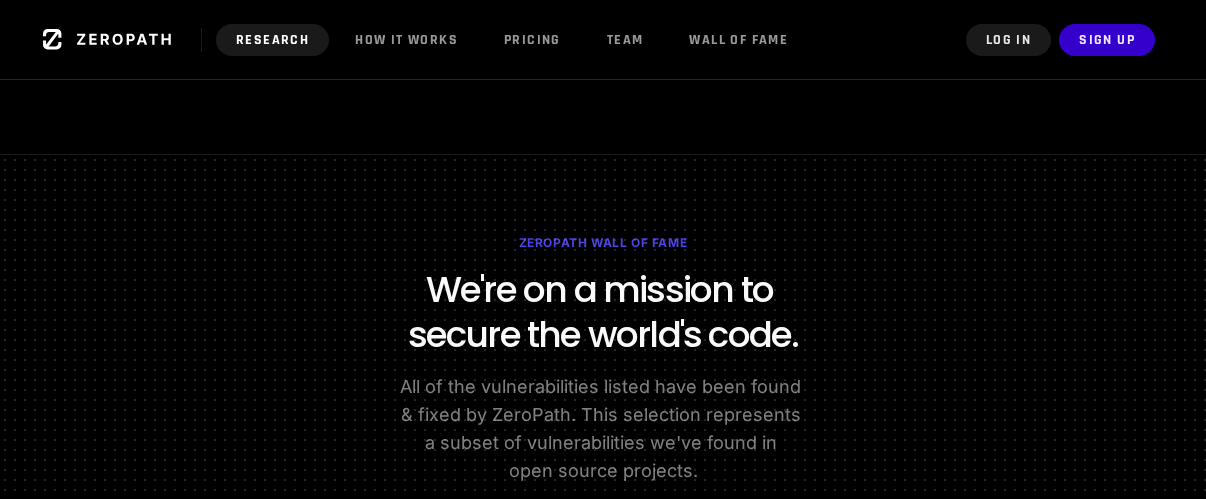 click on "Research" at bounding box center [272, 40] 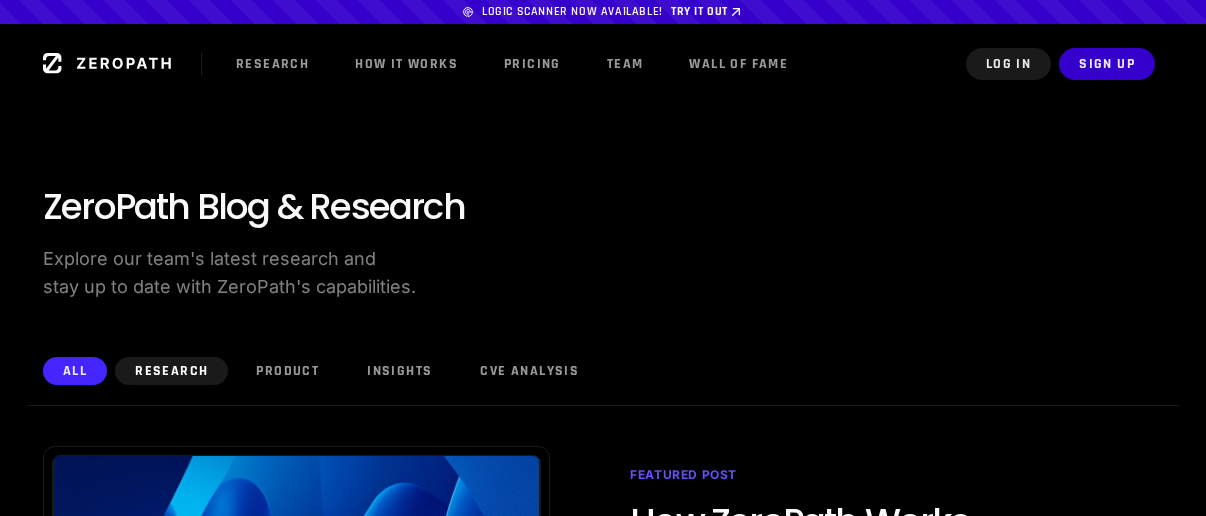 click on "Research" at bounding box center [171, 371] 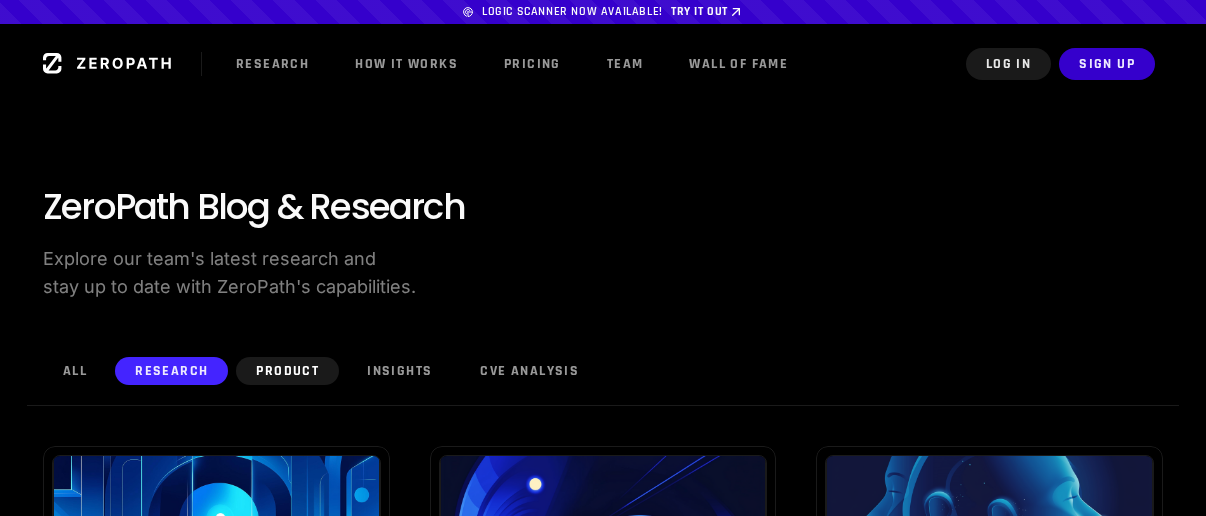 click on "Product" at bounding box center (287, 371) 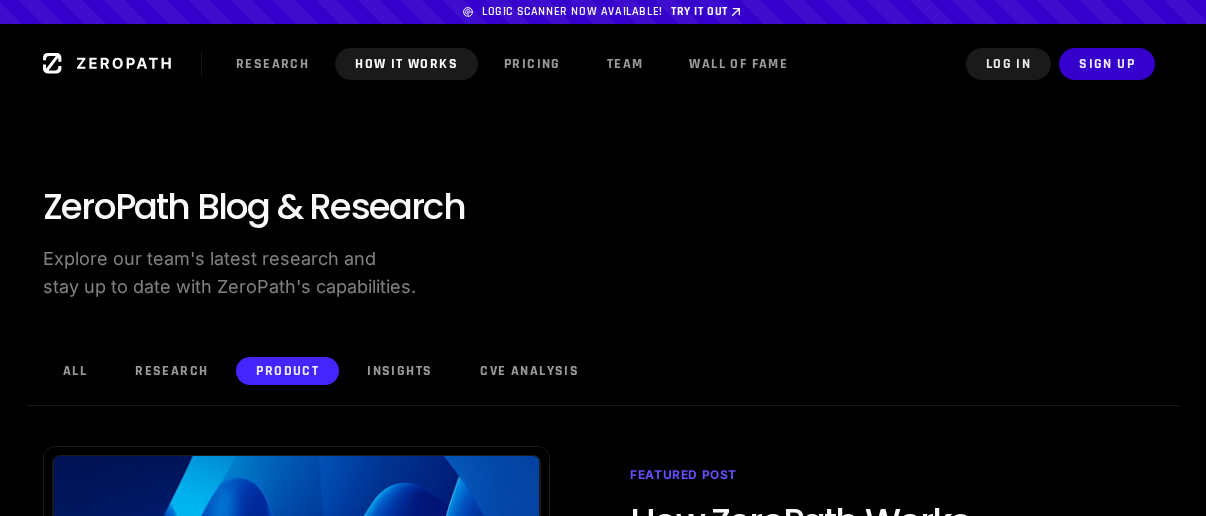 click on "How it Works" at bounding box center (406, 64) 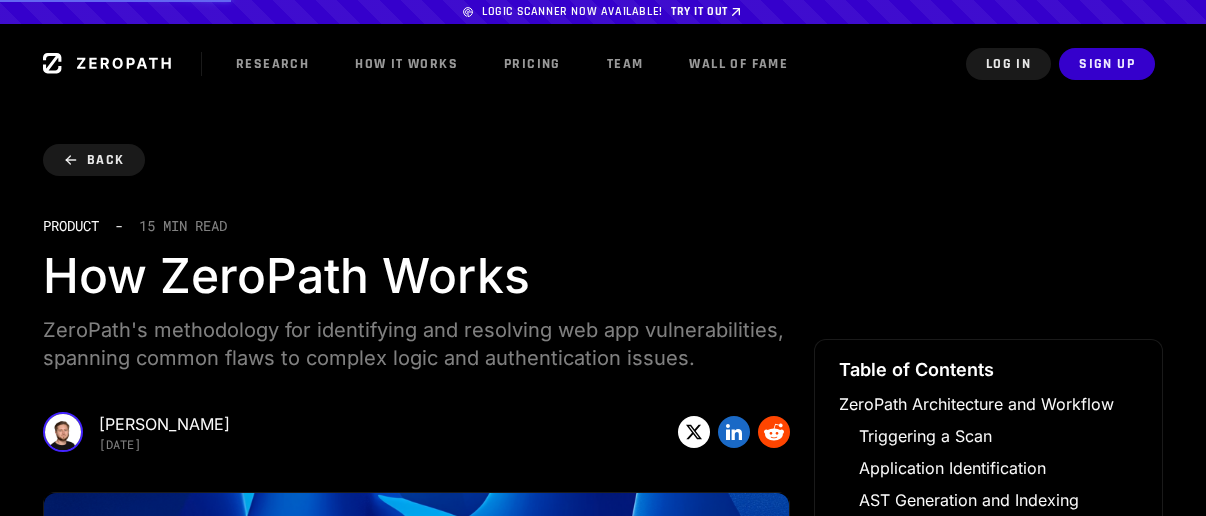 click on "Research   How it Works   Pricing   Team   Wall of Fame" at bounding box center [425, 64] 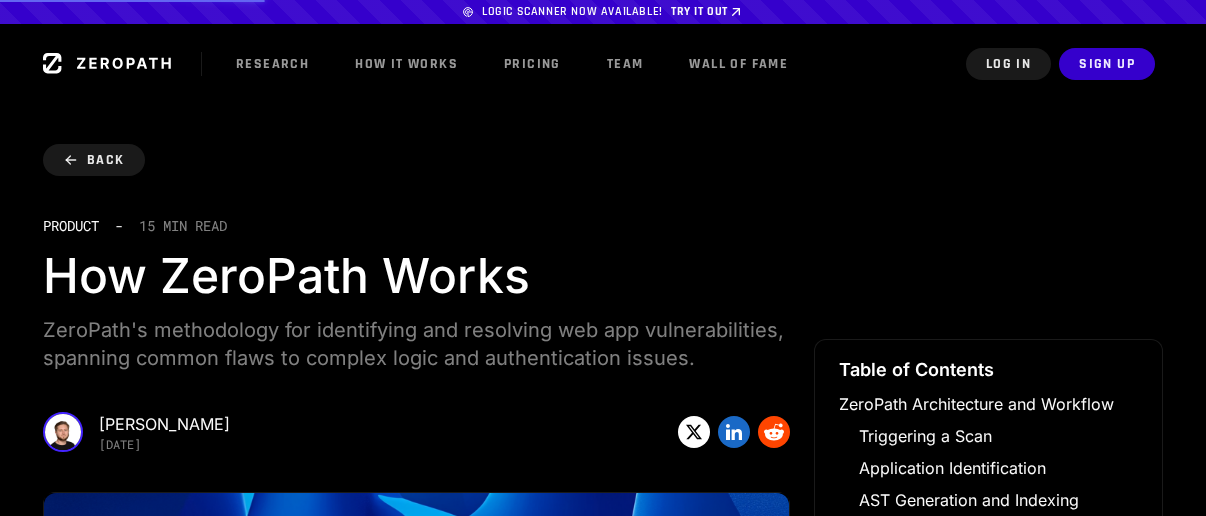 click 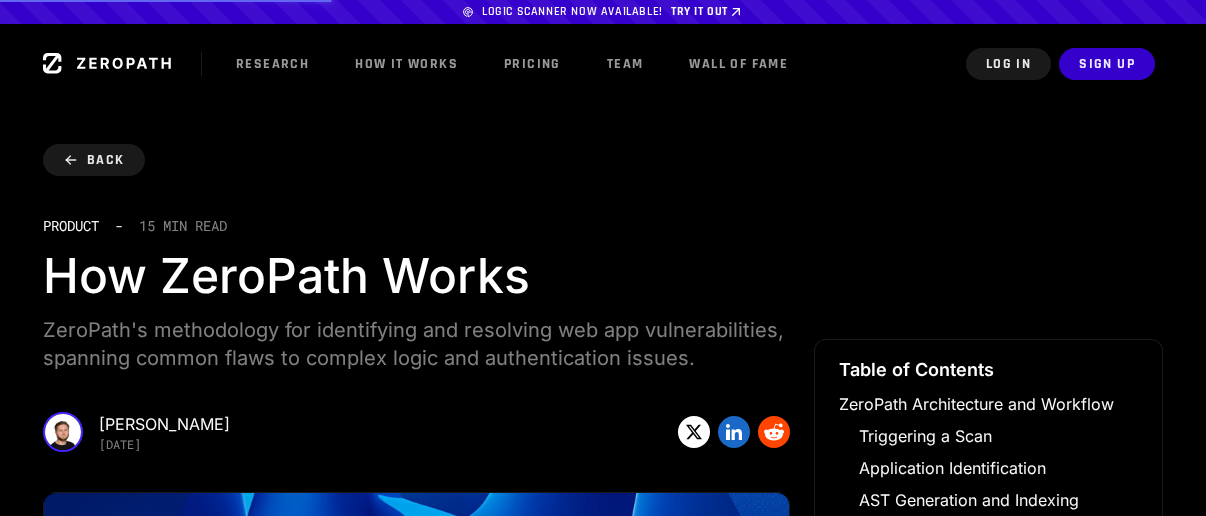 click 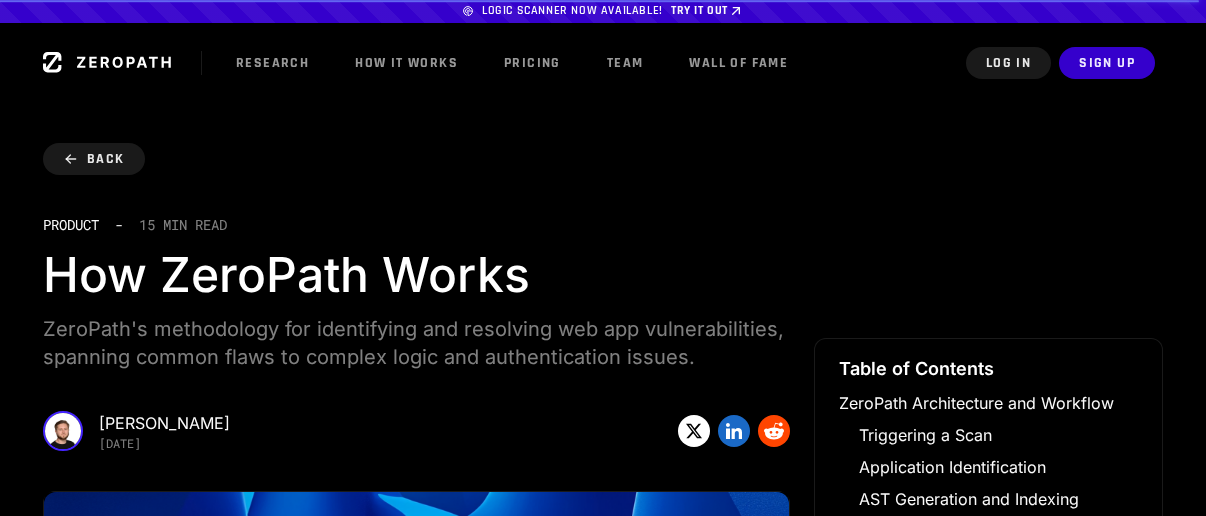scroll, scrollTop: 0, scrollLeft: 0, axis: both 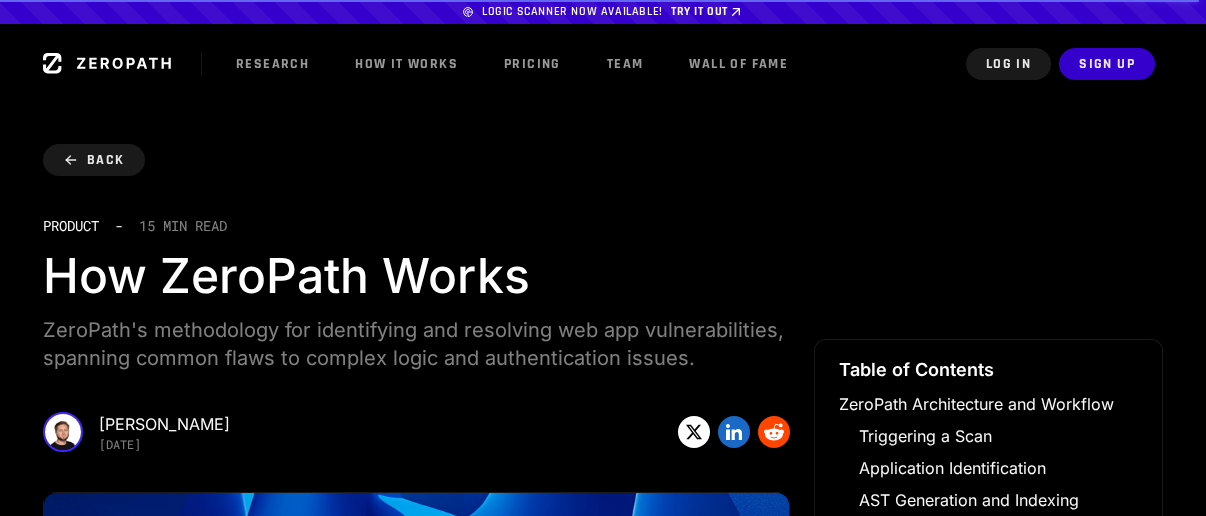 click on "Product   -   15 min read   How ZeroPath Works   ZeroPath's methodology for identifying and resolving web app vulnerabilities, spanning common flaws to complex logic and authentication issues.     Raphael Karger     2024-09-21" at bounding box center [988, 249] 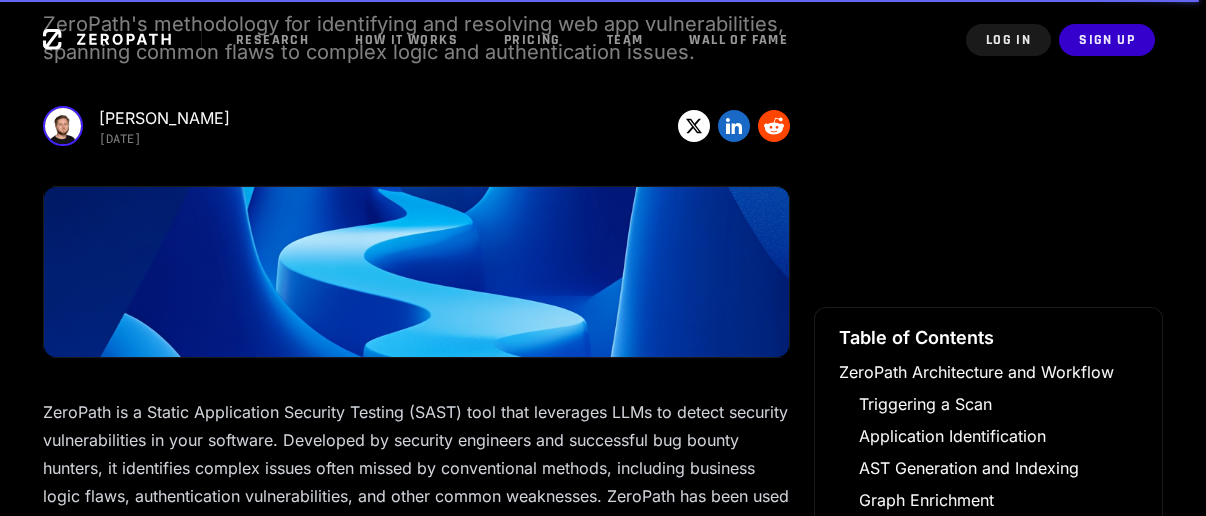scroll, scrollTop: 0, scrollLeft: 0, axis: both 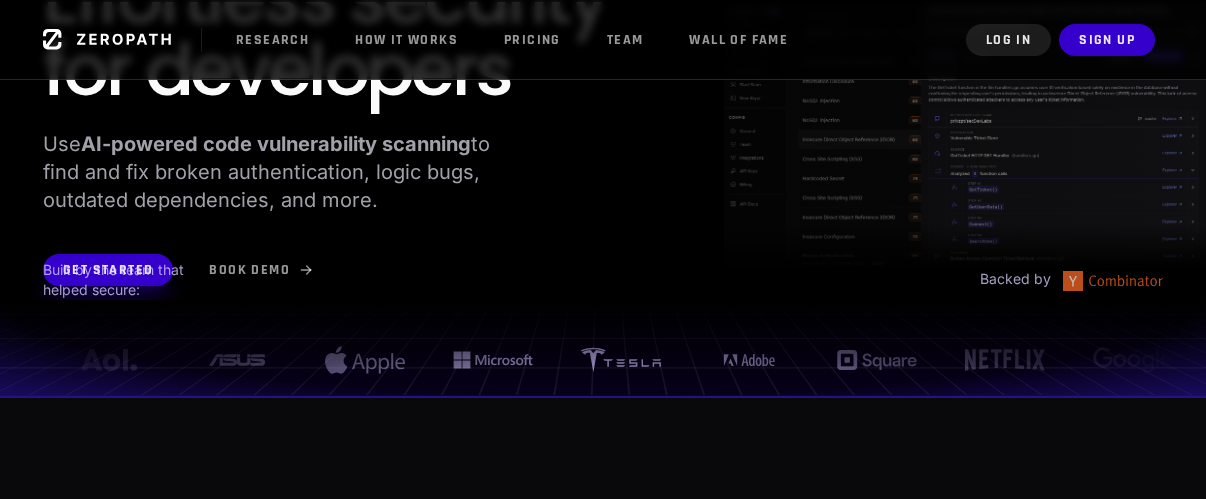 click at bounding box center (603, 348) 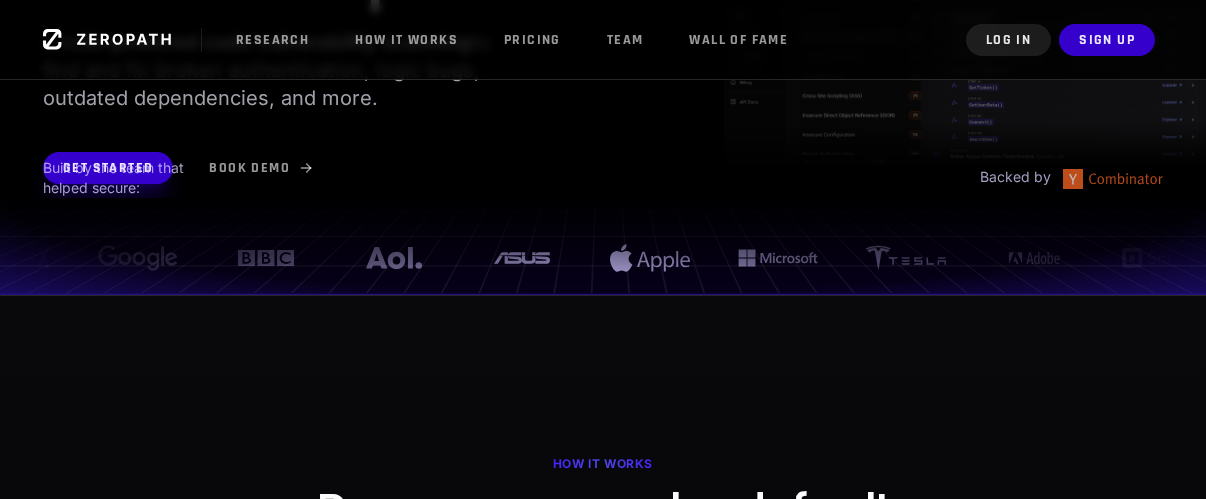 scroll, scrollTop: 0, scrollLeft: 7, axis: horizontal 